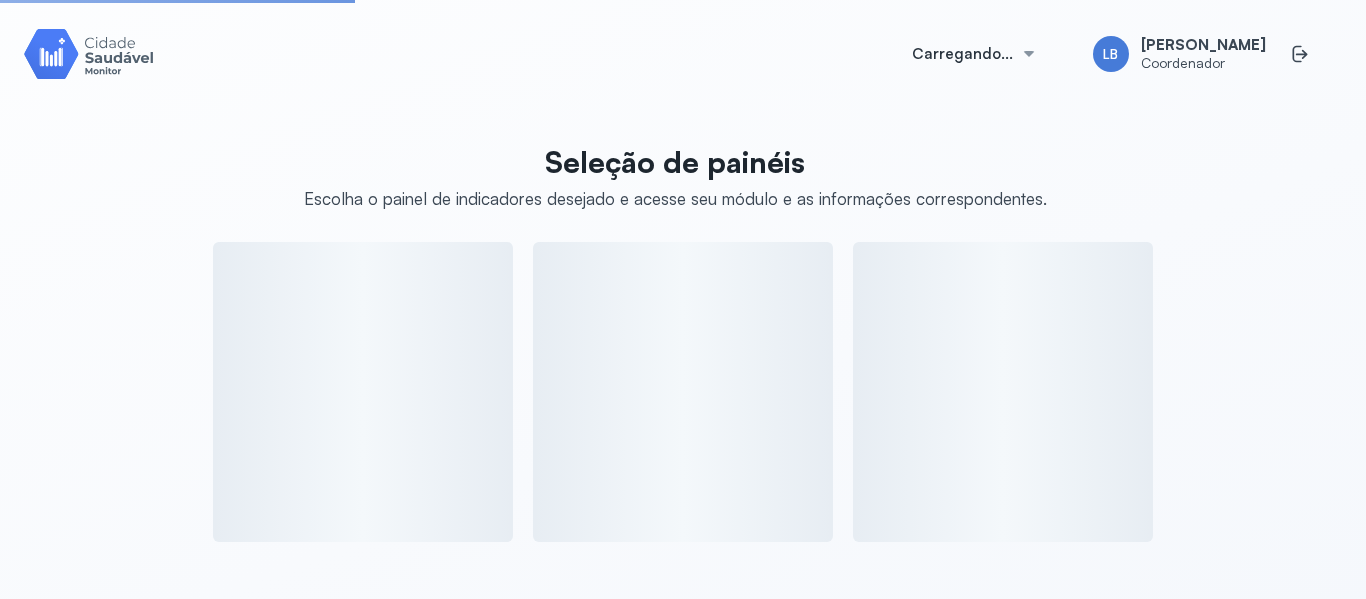 scroll, scrollTop: 0, scrollLeft: 0, axis: both 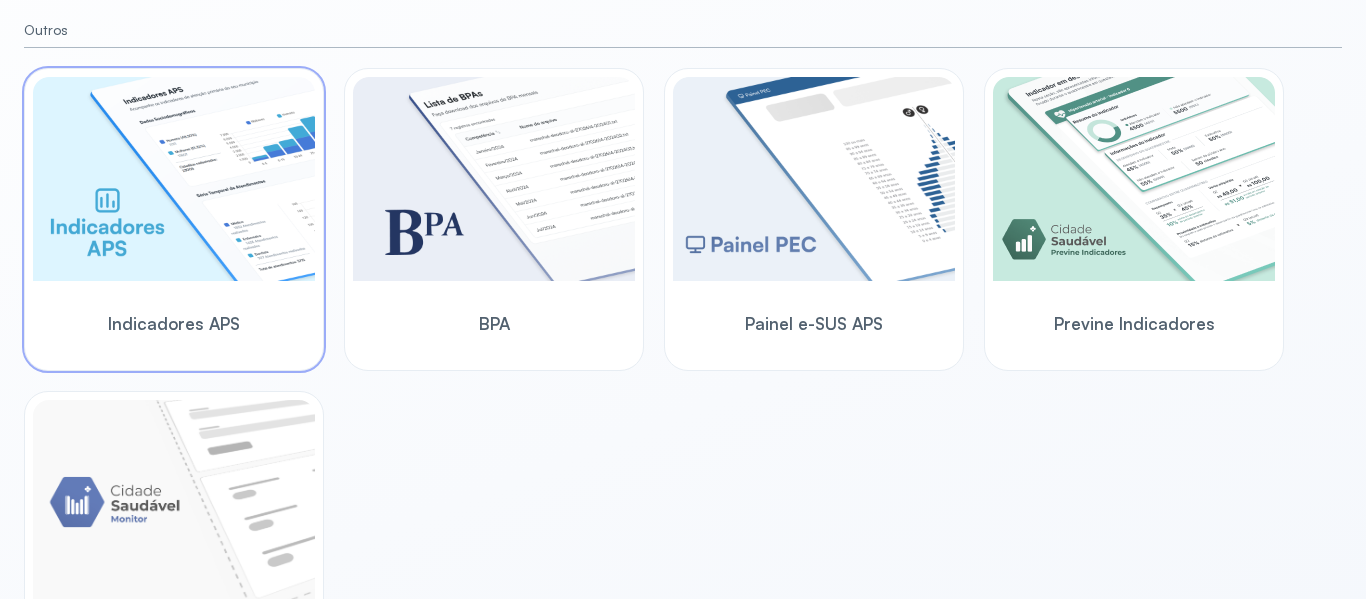 click at bounding box center [174, 179] 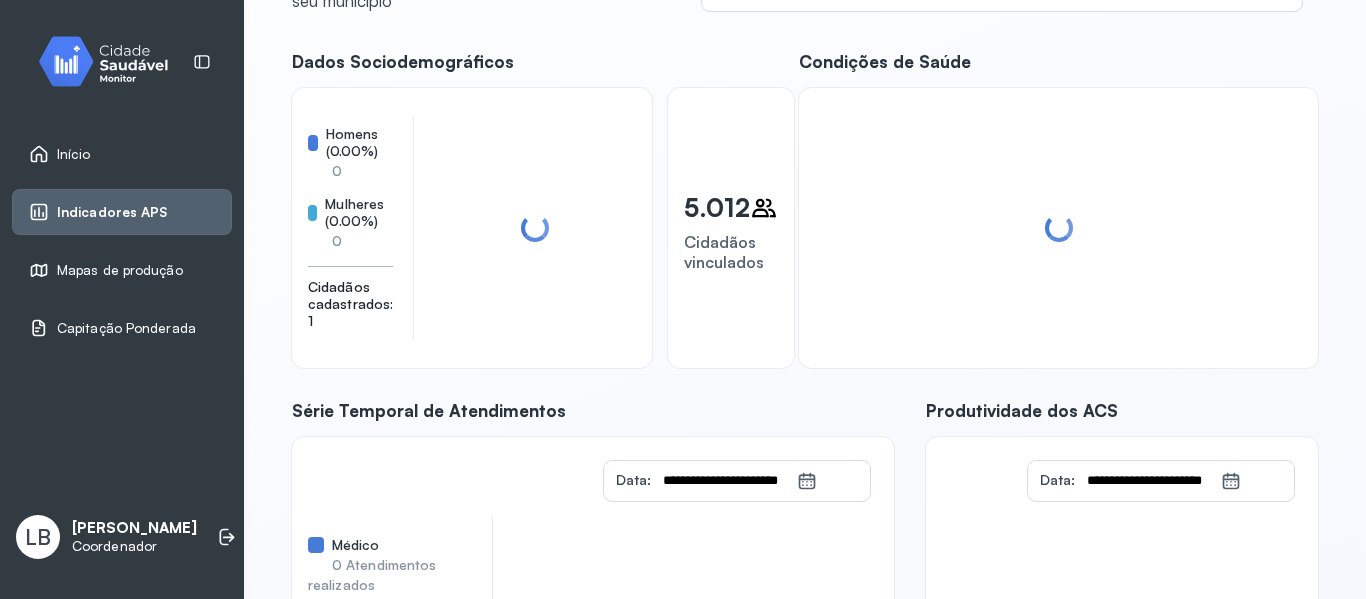 scroll, scrollTop: 22, scrollLeft: 0, axis: vertical 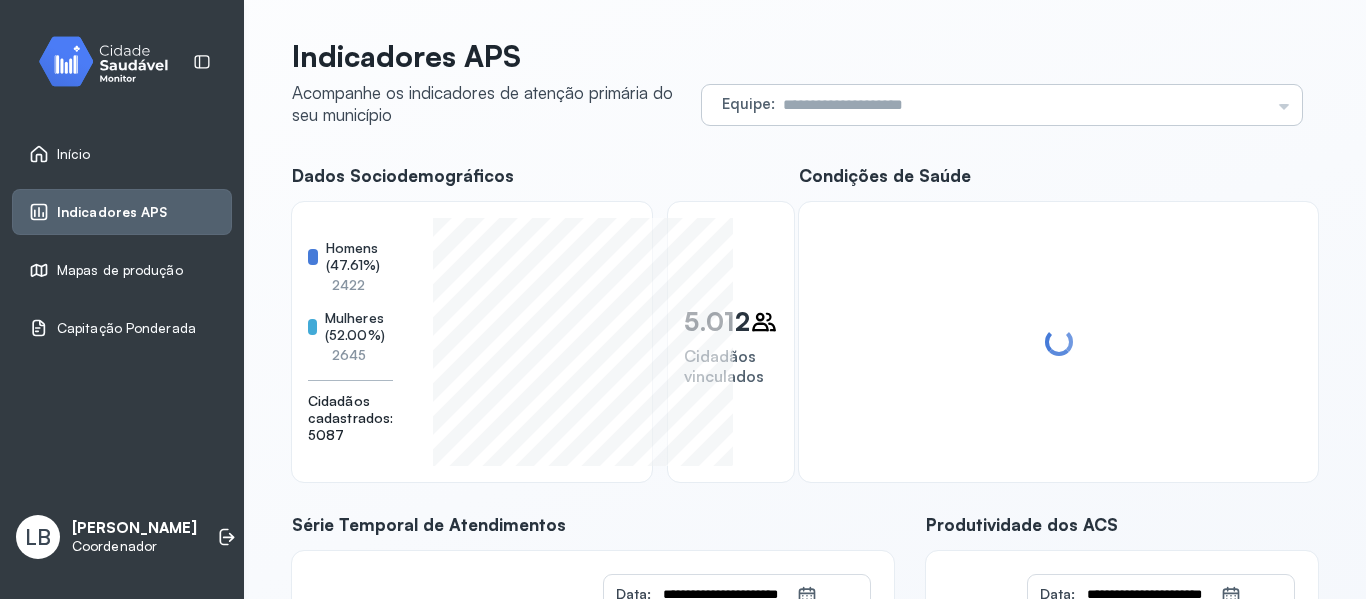 click at bounding box center [1022, 105] 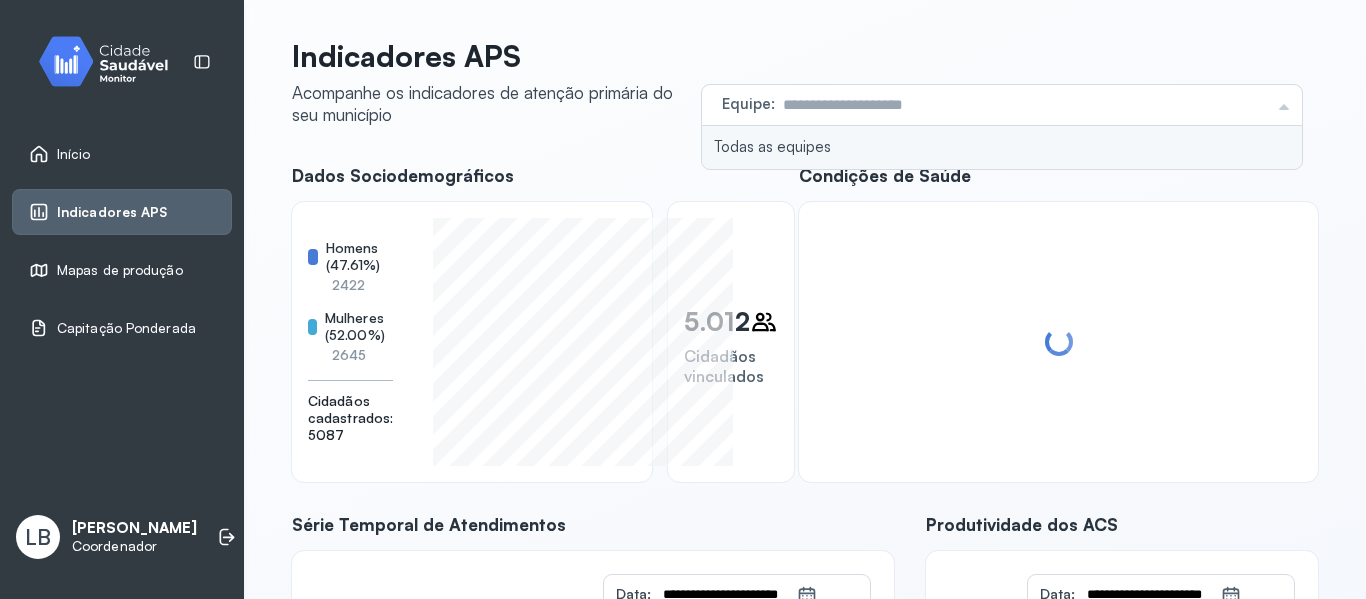 type on "**********" 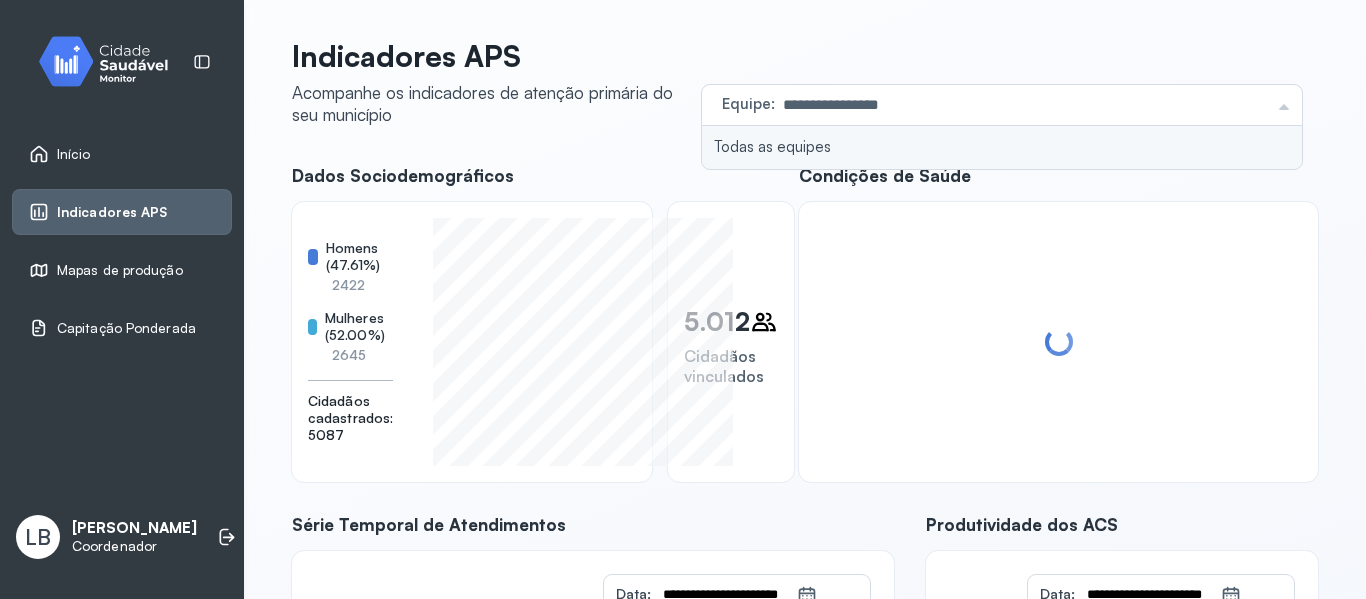 click on "**********" 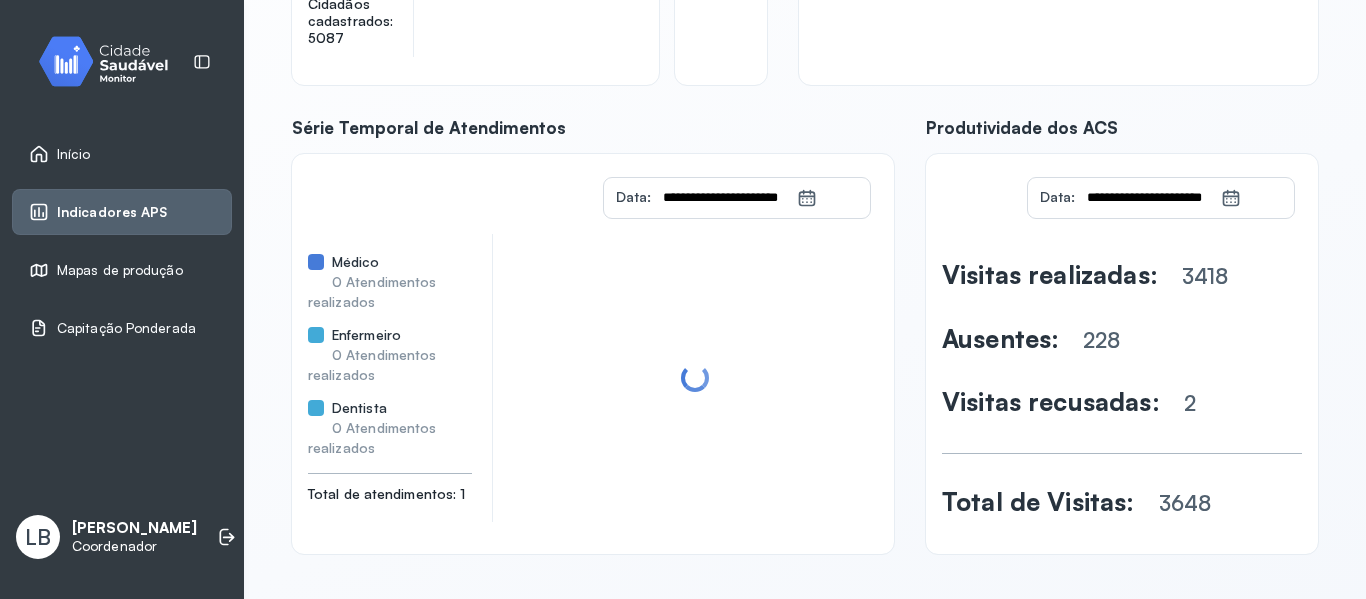 scroll, scrollTop: 422, scrollLeft: 0, axis: vertical 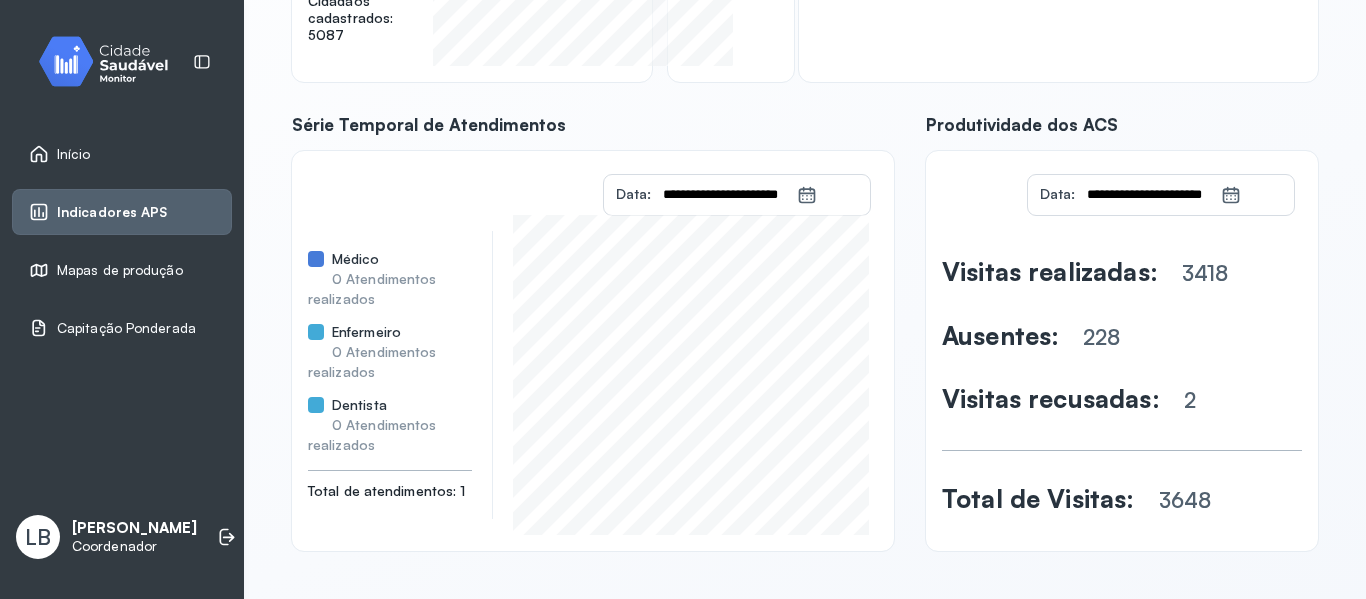 click on "Início" at bounding box center (122, 154) 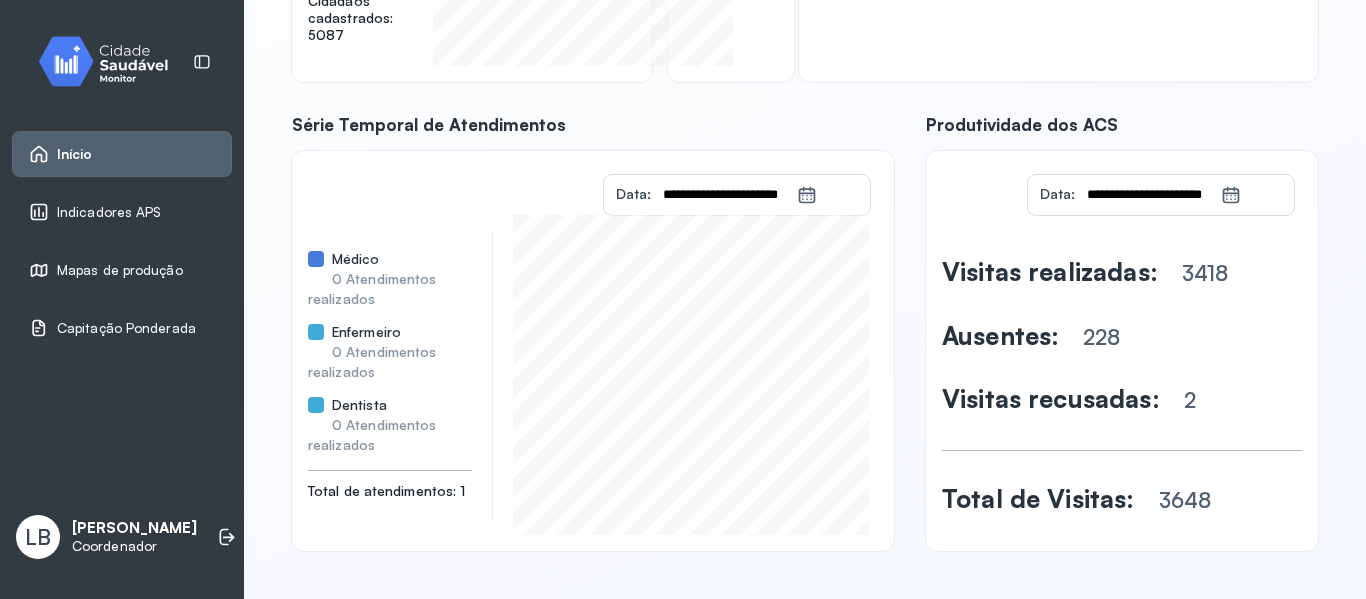 click on "Início" at bounding box center [122, 154] 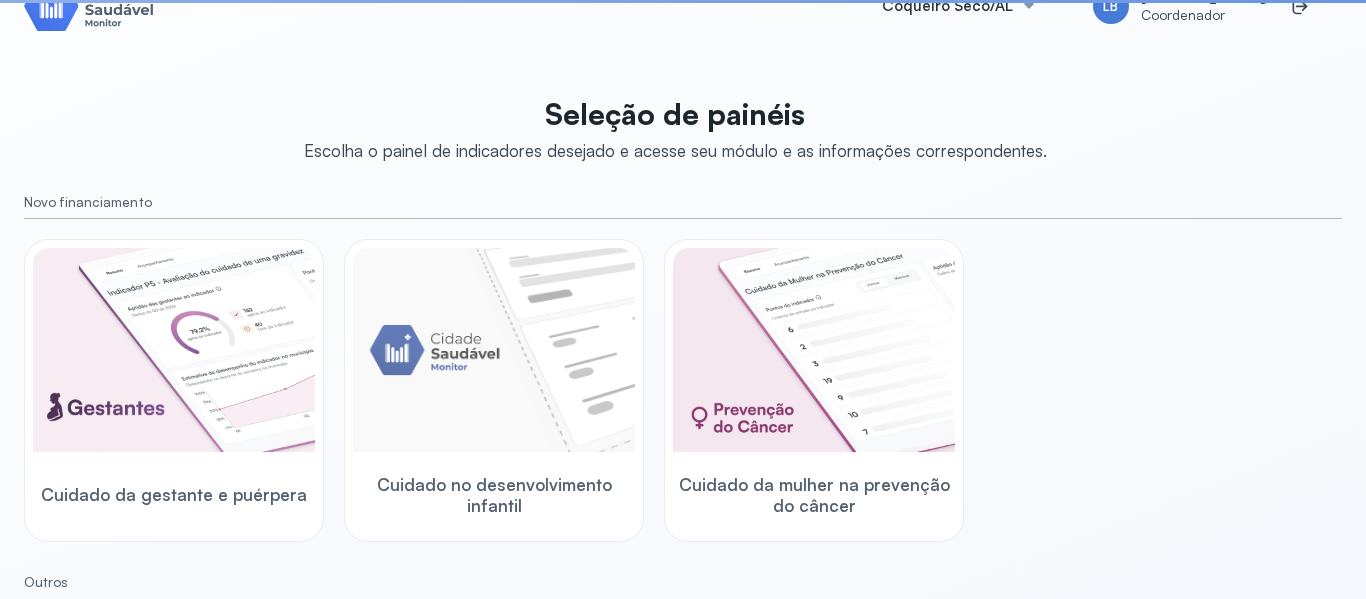 scroll, scrollTop: 422, scrollLeft: 0, axis: vertical 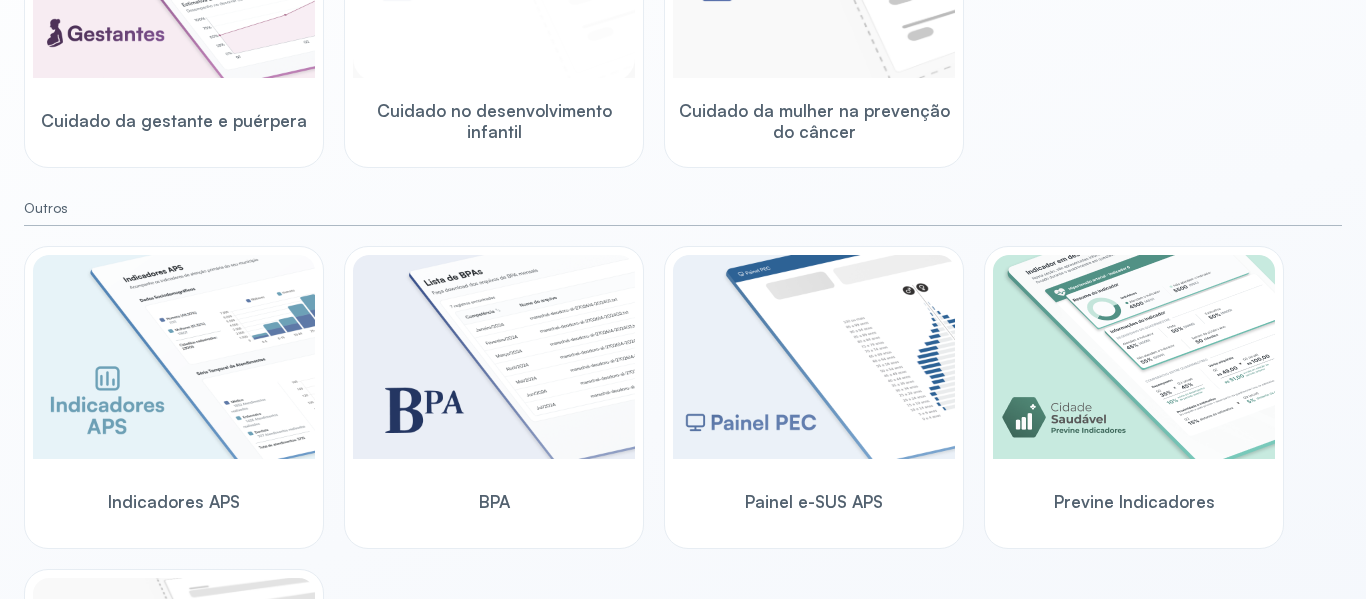 click on "Cuidado no desenvolvimento infantil" at bounding box center [494, 121] 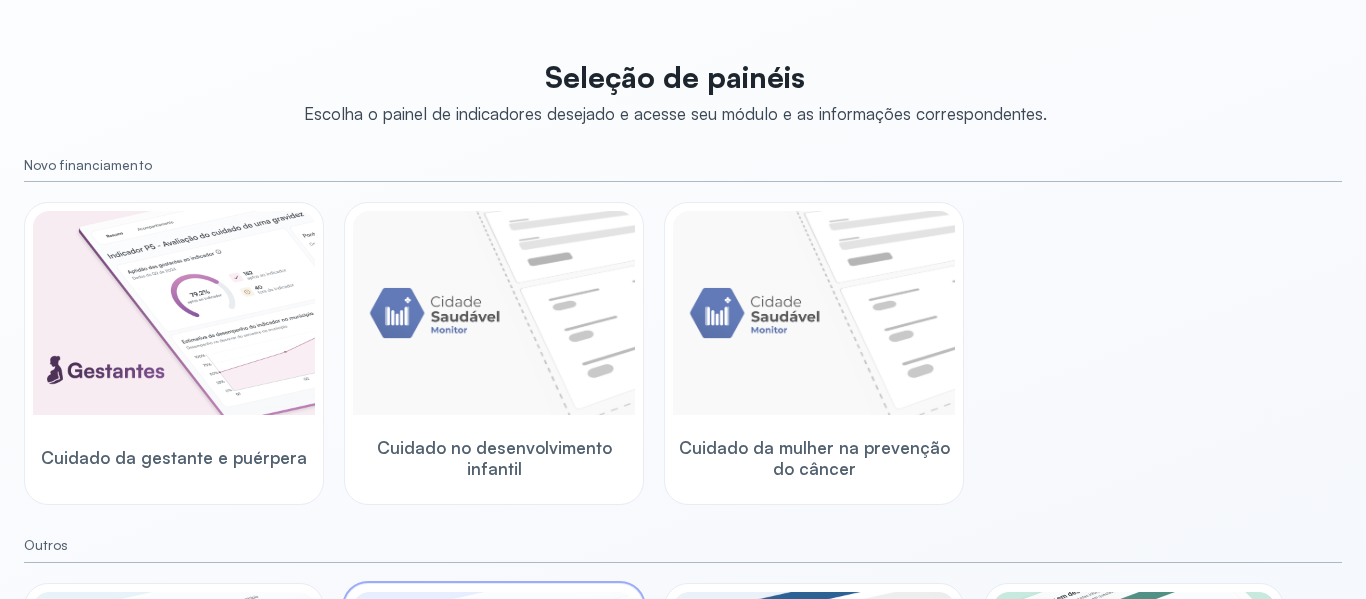 scroll, scrollTop: 200, scrollLeft: 0, axis: vertical 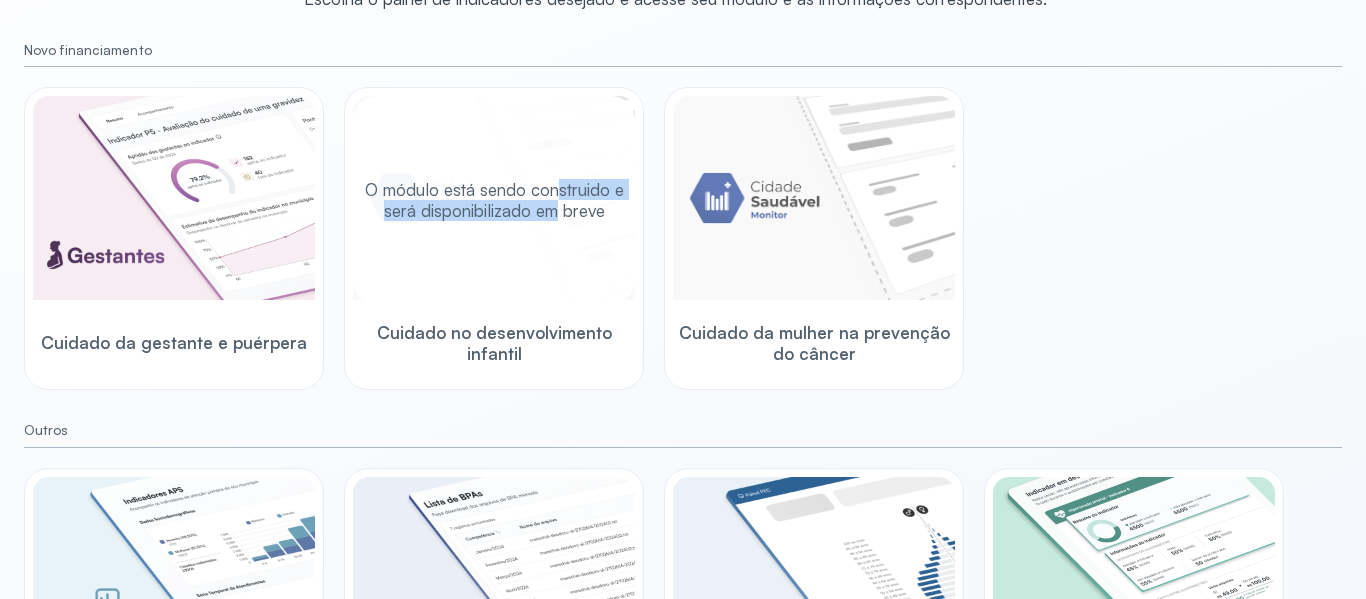 click on "O módulo está sendo construido e será disponibilizado em breve" at bounding box center (494, 200) 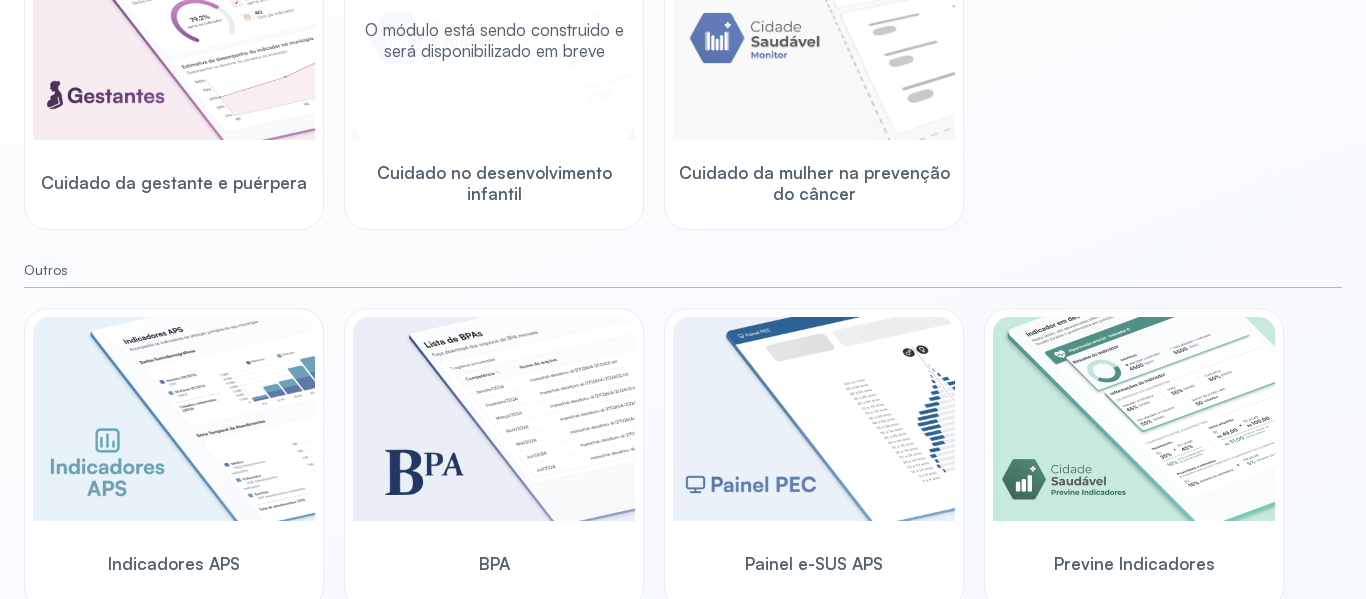 scroll, scrollTop: 600, scrollLeft: 0, axis: vertical 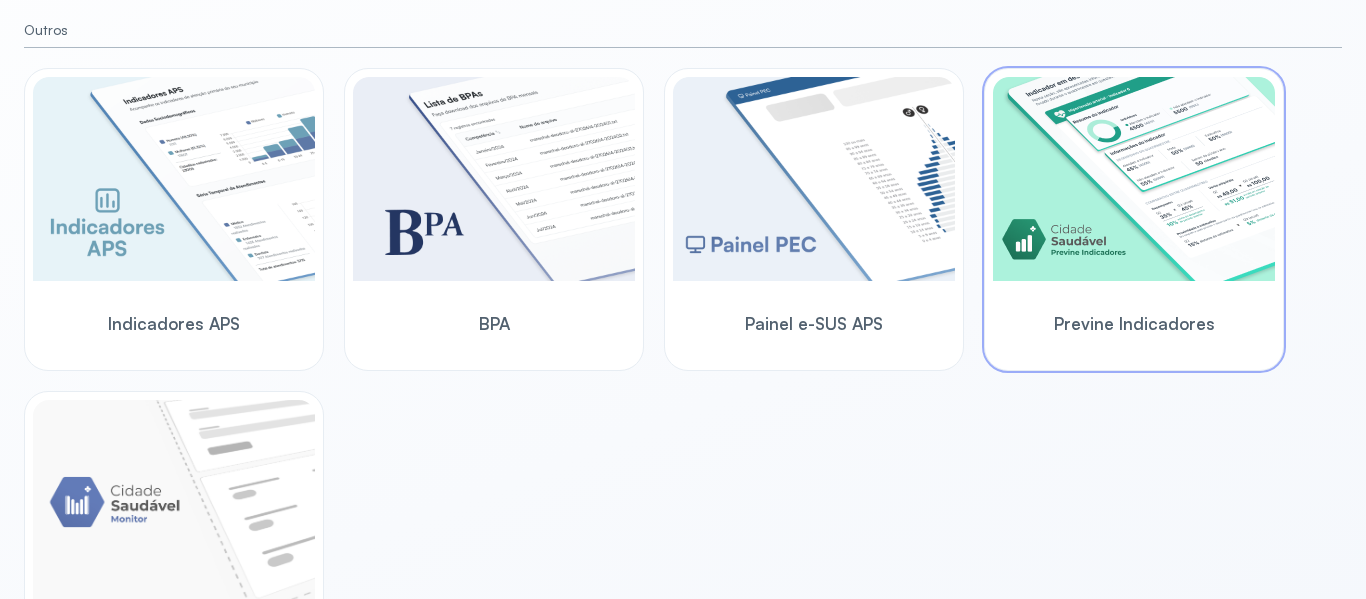 click on "Previne Indicadores" at bounding box center (1134, 323) 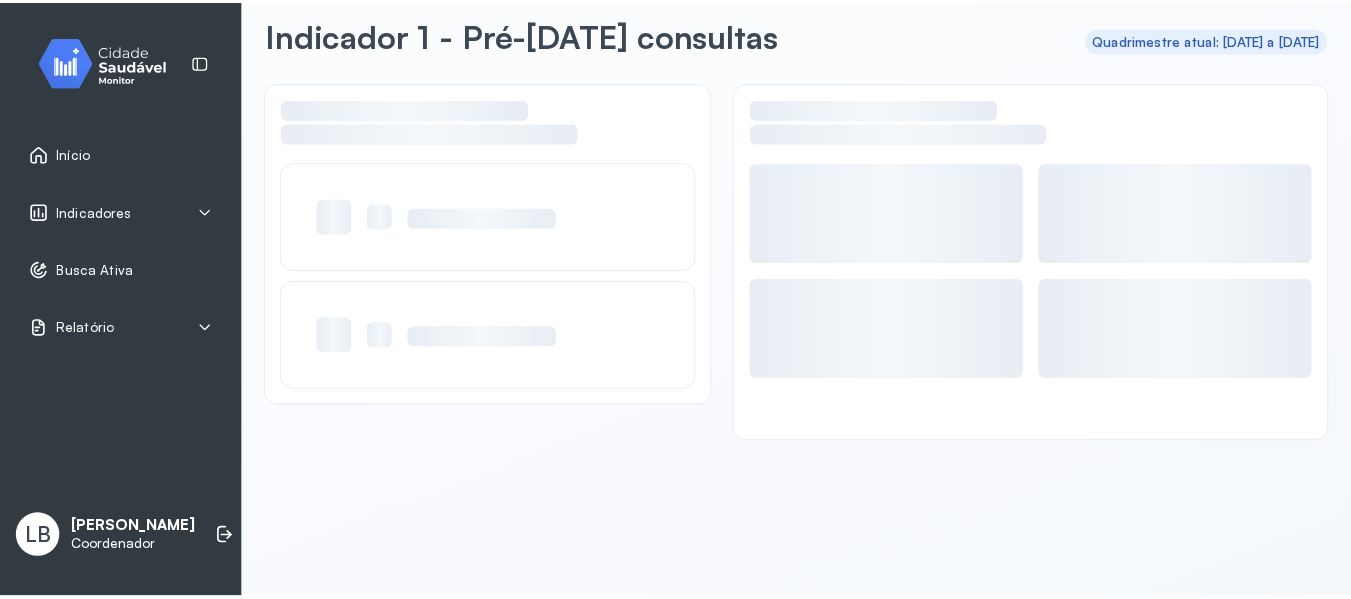 scroll, scrollTop: 90, scrollLeft: 0, axis: vertical 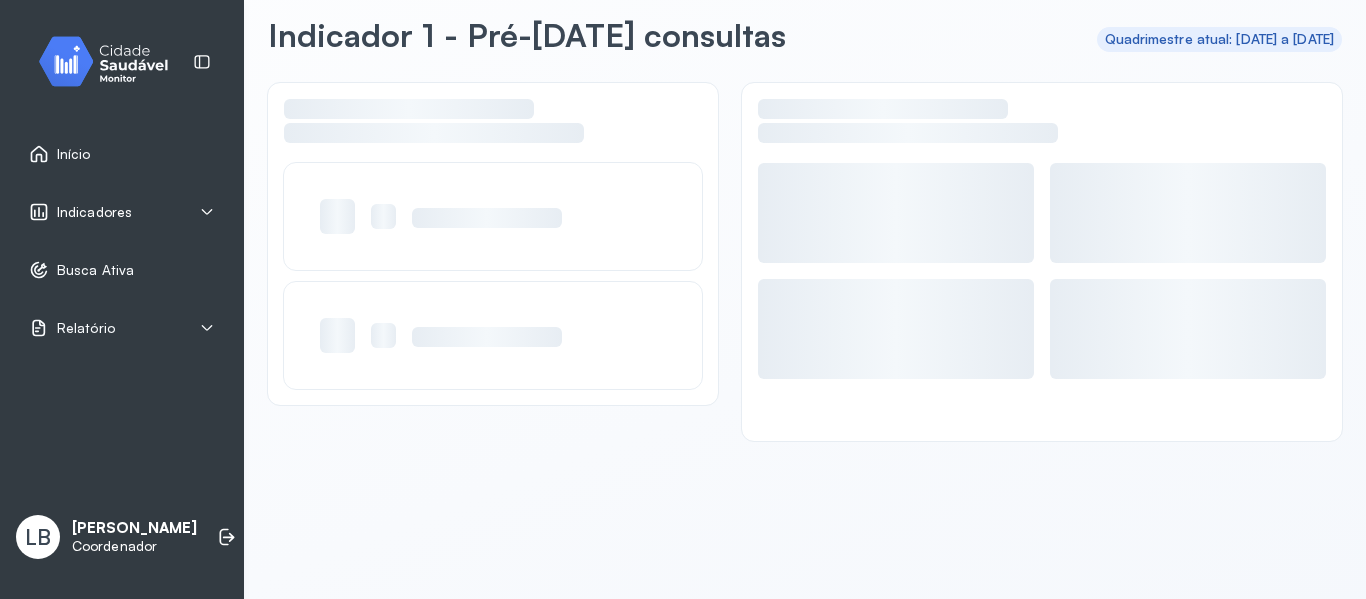 click on "Indicadores" at bounding box center [94, 212] 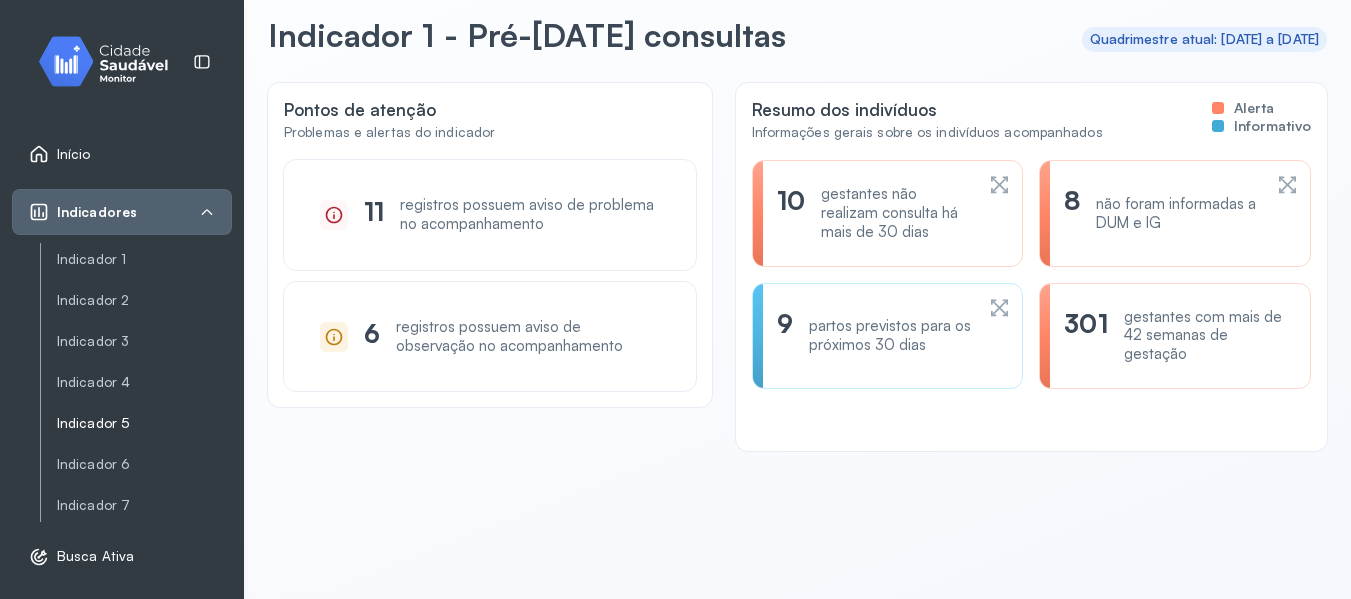 click on "Indicador 5" at bounding box center [144, 423] 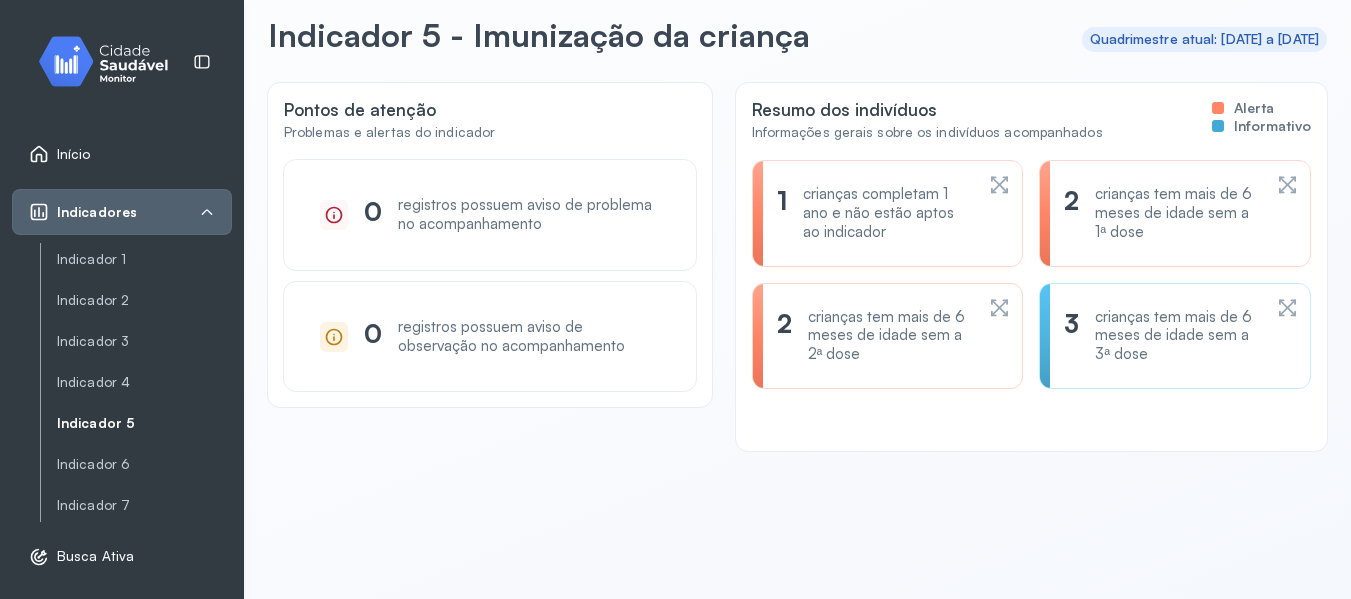 click on "crianças tem mais de 6 meses de idade sem a 1ª dose" at bounding box center [1177, 213] 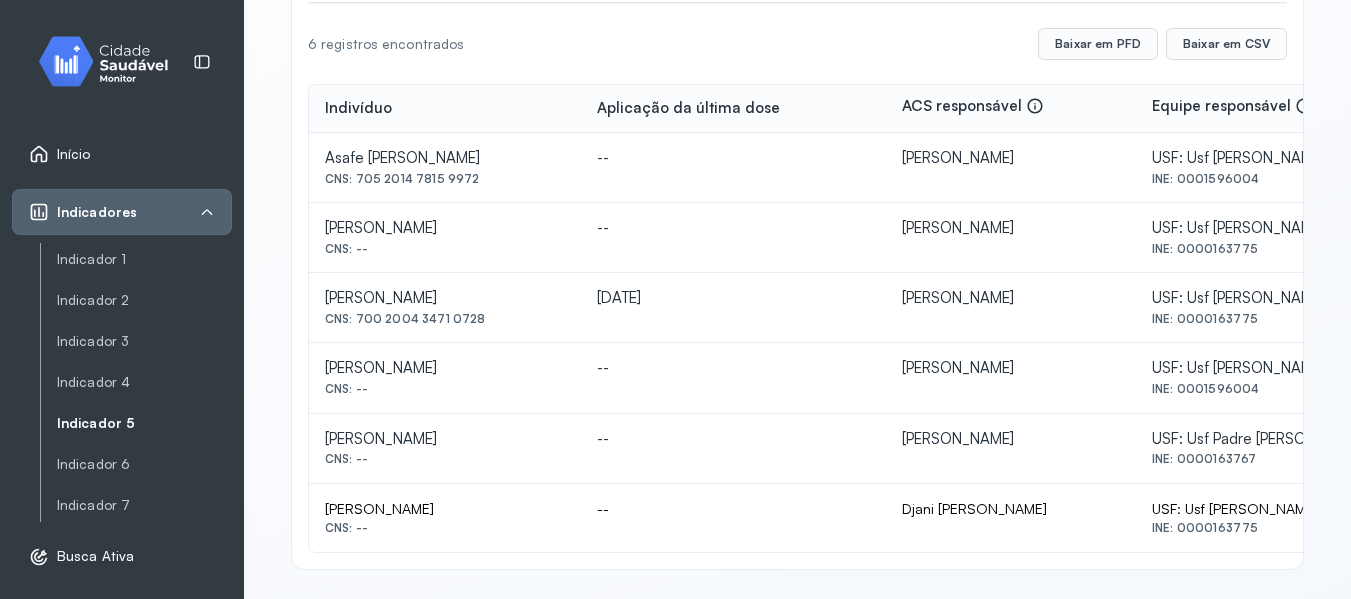 scroll, scrollTop: 327, scrollLeft: 0, axis: vertical 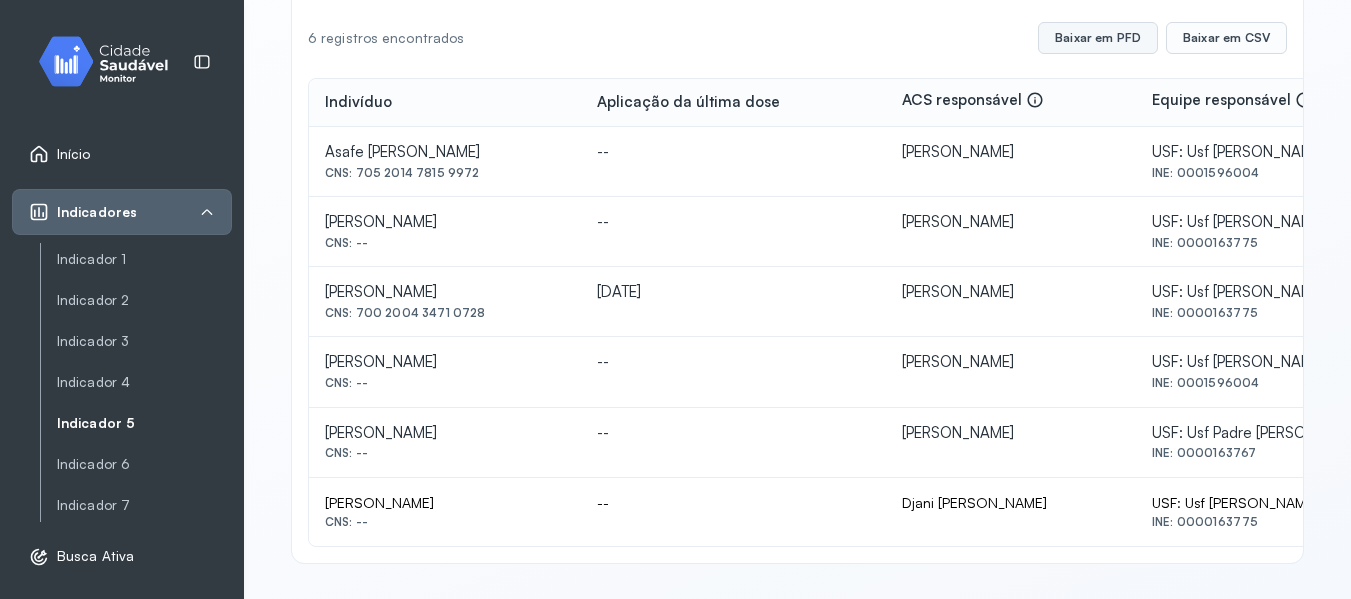 click on "Baixar em PFD" at bounding box center [1098, 38] 